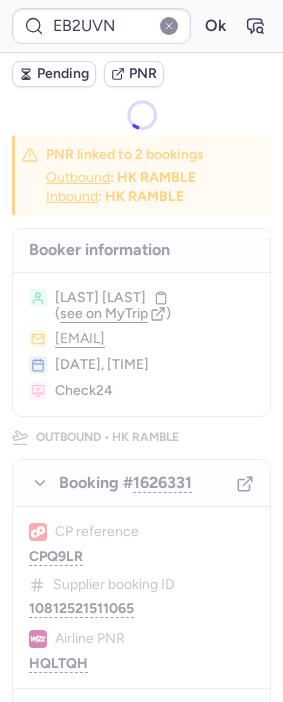 scroll, scrollTop: 0, scrollLeft: 0, axis: both 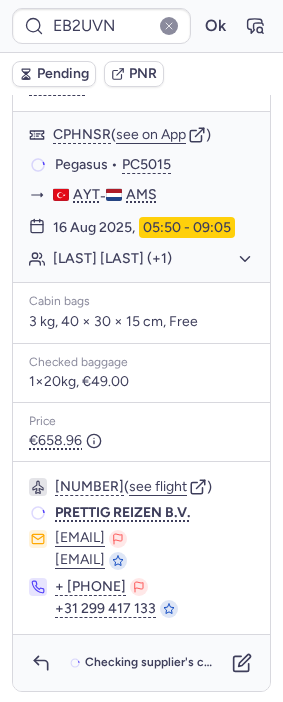 type on "CPQ9LR" 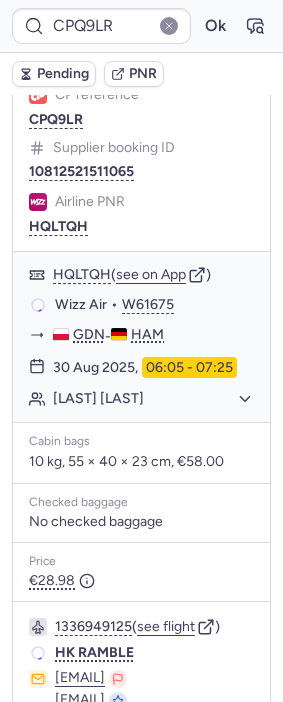 scroll, scrollTop: 357, scrollLeft: 0, axis: vertical 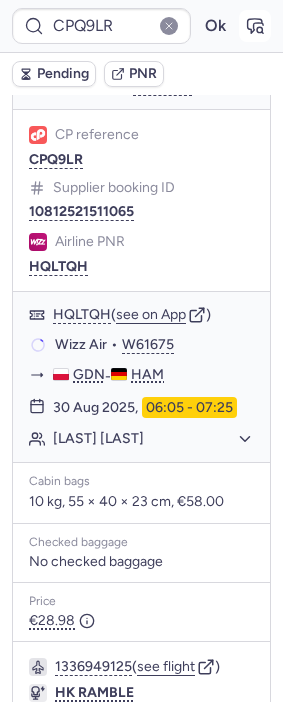 click 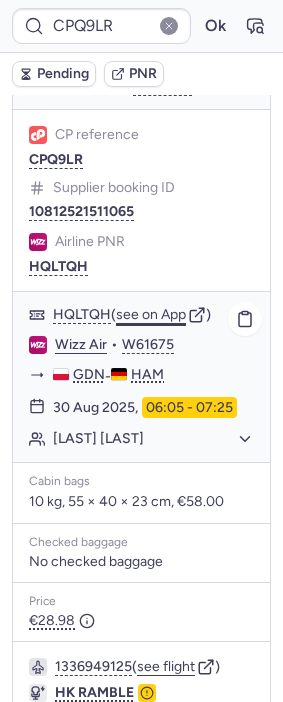 click on "see on App" 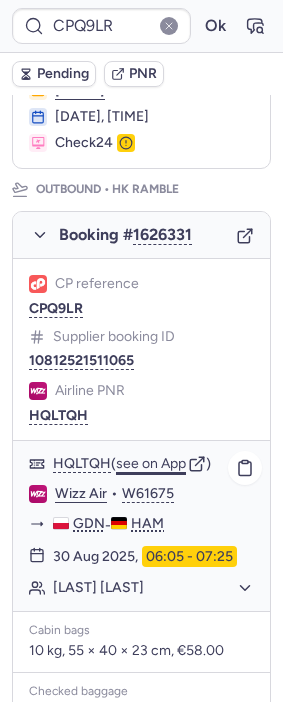 scroll, scrollTop: 135, scrollLeft: 0, axis: vertical 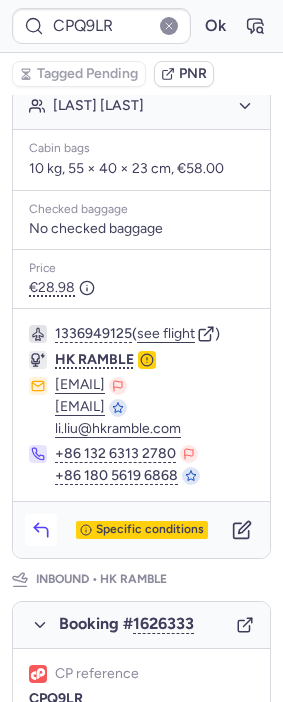 click at bounding box center (41, 530) 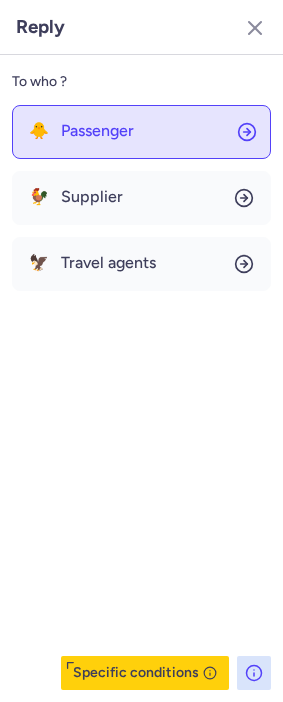 click on "🐥 Passenger" 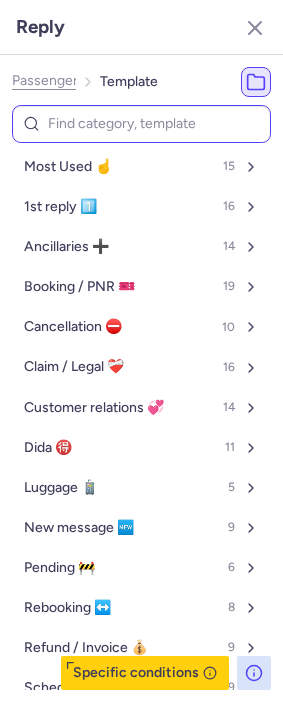 click at bounding box center (141, 124) 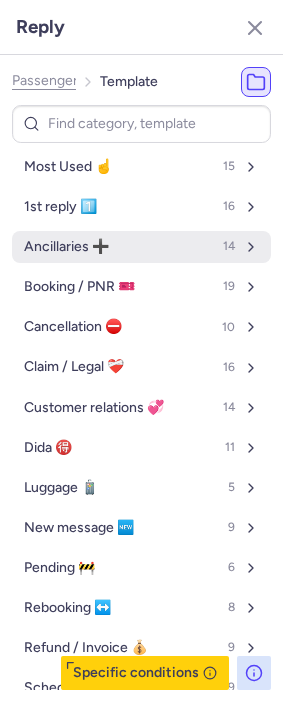 click on "Ancillaries ➕" at bounding box center [66, 247] 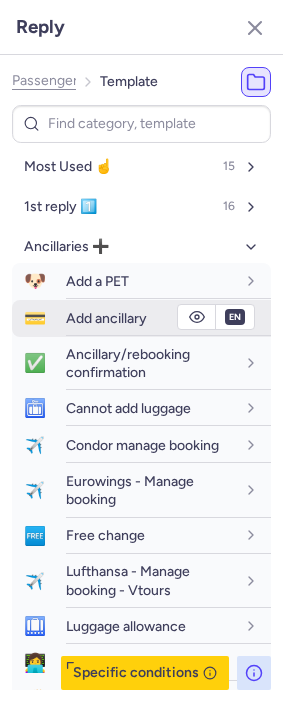 click on "Add ancillary" at bounding box center [106, 318] 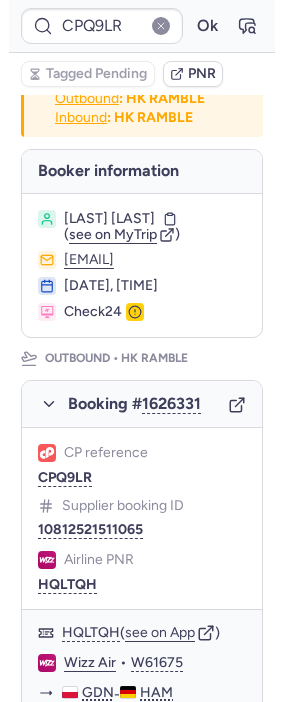 scroll, scrollTop: 0, scrollLeft: 0, axis: both 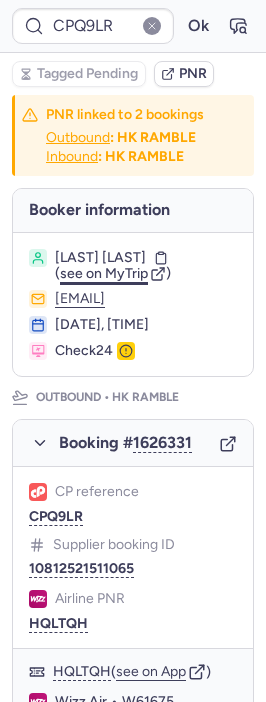 click on "see on MyTrip" at bounding box center [104, 273] 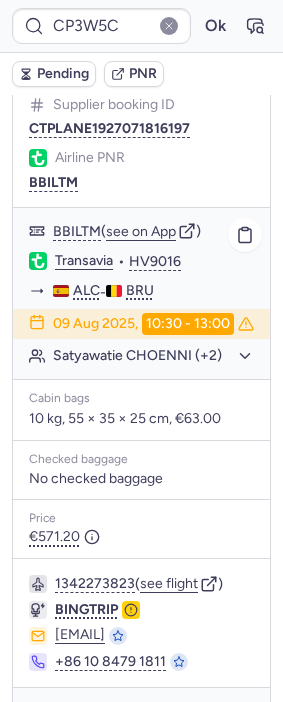 scroll, scrollTop: 1410, scrollLeft: 0, axis: vertical 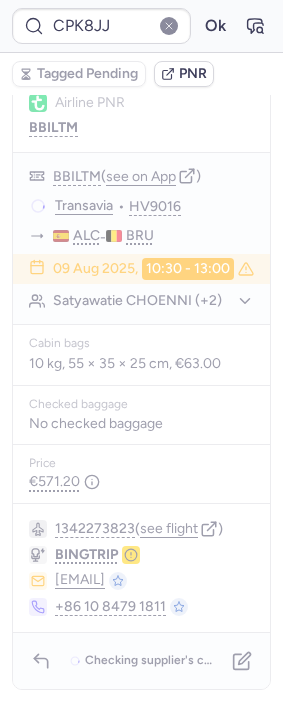 type on "CP8N8L" 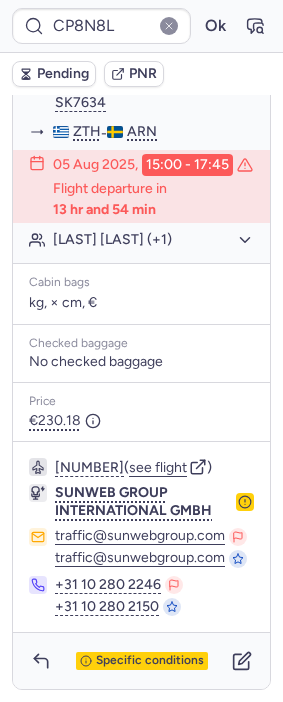 scroll, scrollTop: 525, scrollLeft: 0, axis: vertical 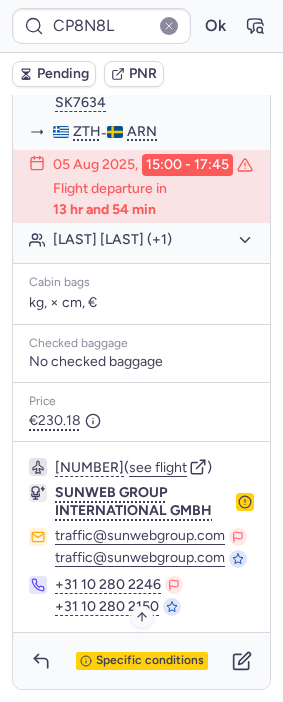 click on "Specific conditions" at bounding box center [150, 661] 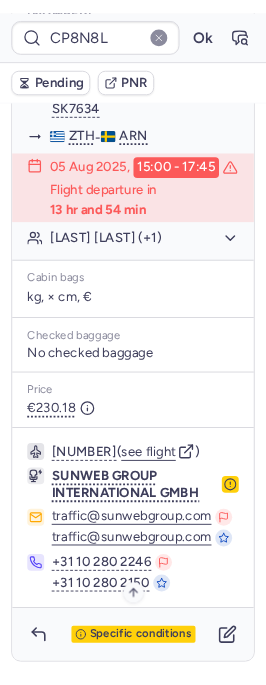 scroll, scrollTop: 121, scrollLeft: 0, axis: vertical 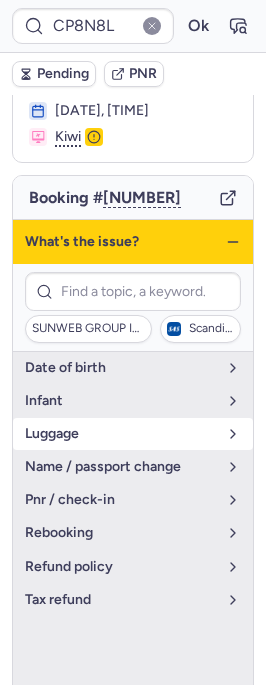 click on "luggage" at bounding box center (121, 434) 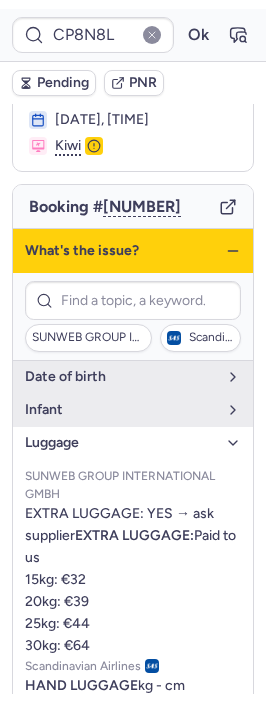 scroll, scrollTop: 40, scrollLeft: 0, axis: vertical 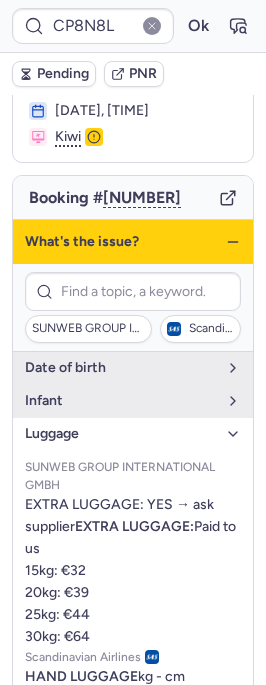 click 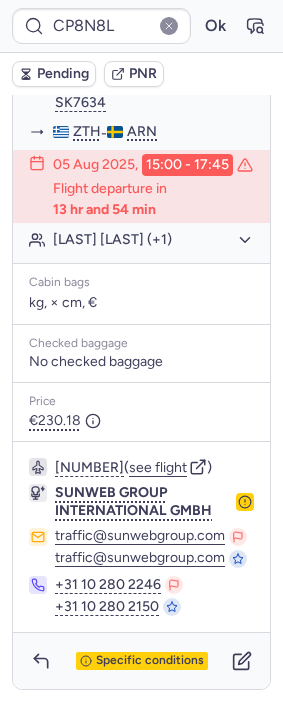 scroll, scrollTop: 525, scrollLeft: 0, axis: vertical 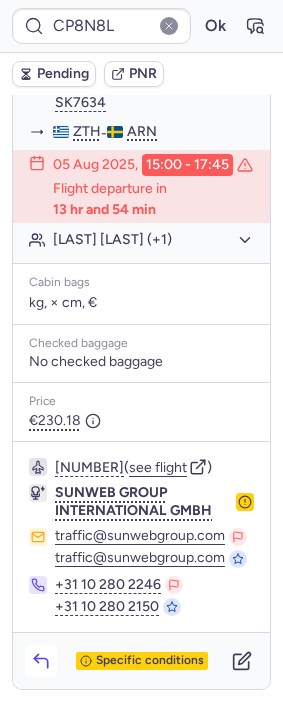 click 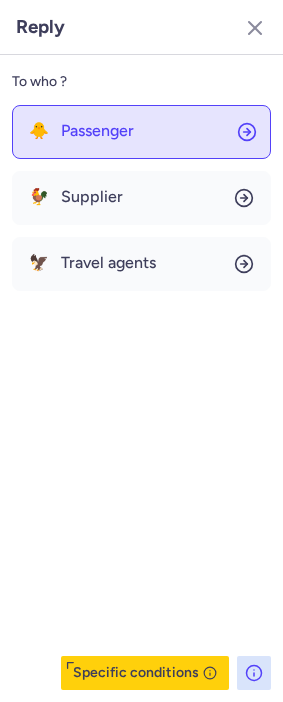 click on "🐥 Passenger" 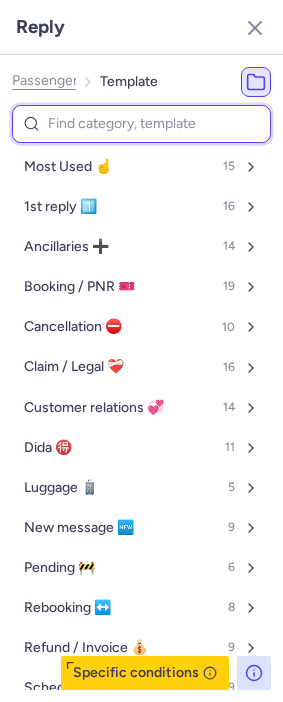click at bounding box center [141, 124] 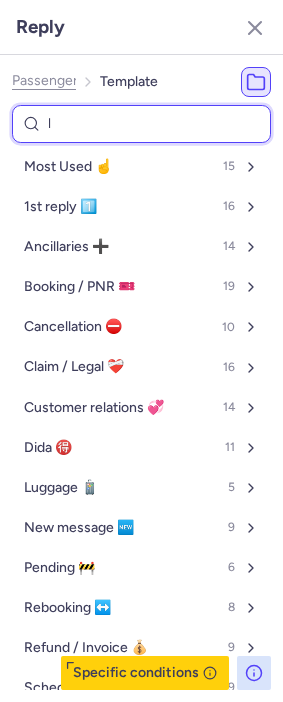 type on "lu" 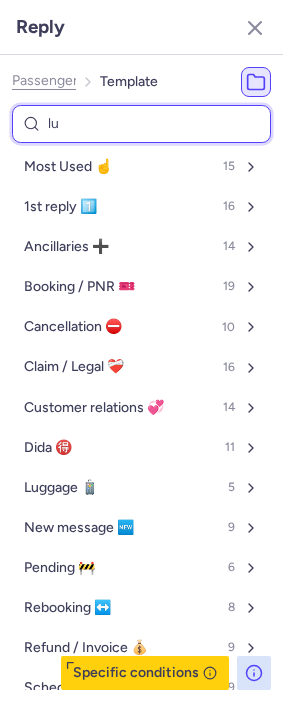 select on "en" 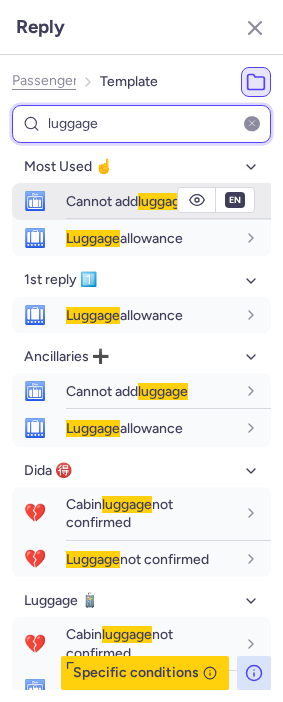 type on "luggage" 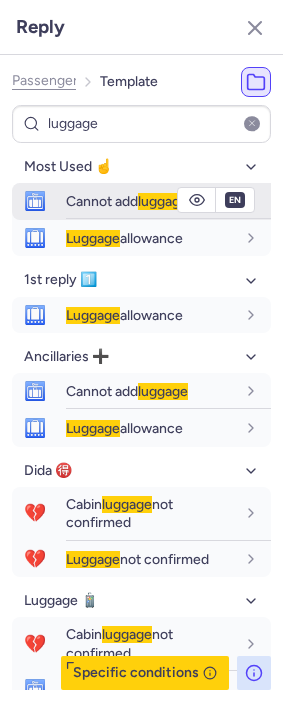 click on "Cannot add  luggage" at bounding box center [127, 201] 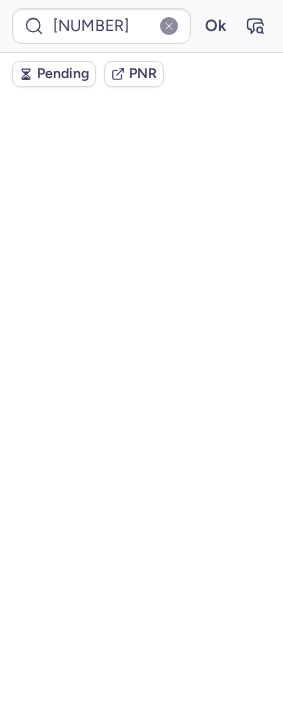 scroll, scrollTop: 0, scrollLeft: 0, axis: both 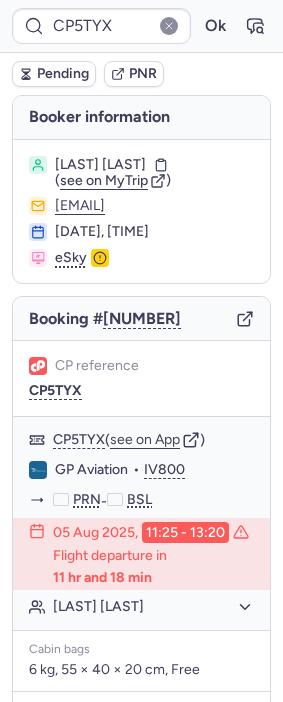 type on "CPK8JJ" 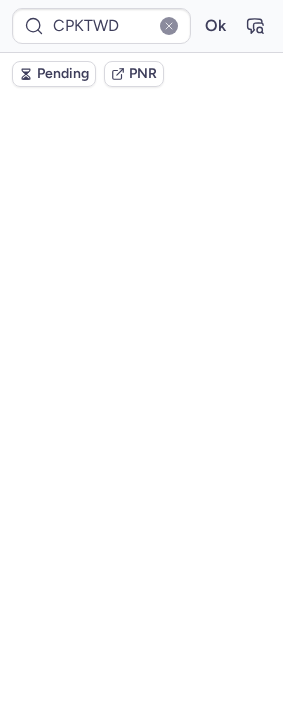 scroll, scrollTop: 0, scrollLeft: 0, axis: both 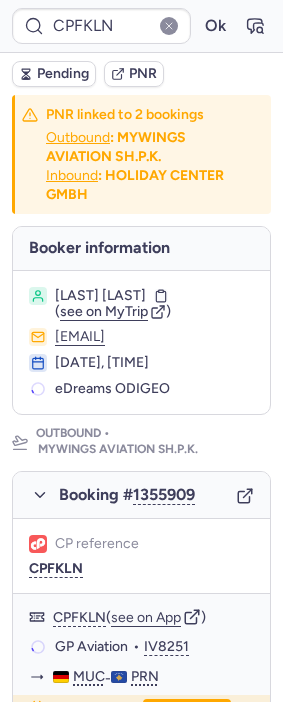 type on "CPKTWD" 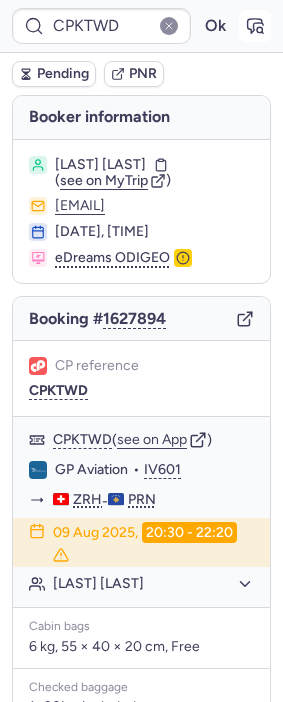 click 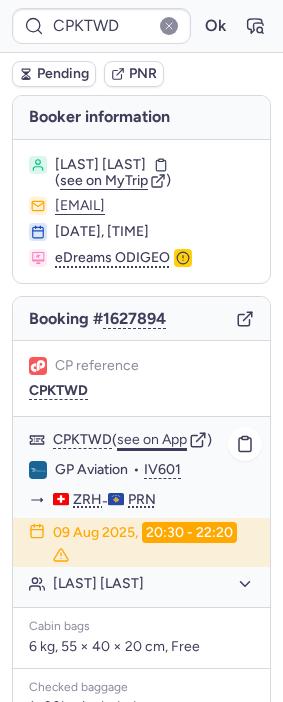click on "see on App" 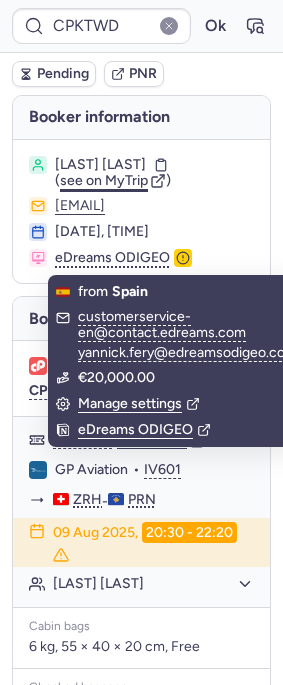 click on "see on MyTrip" at bounding box center (104, 180) 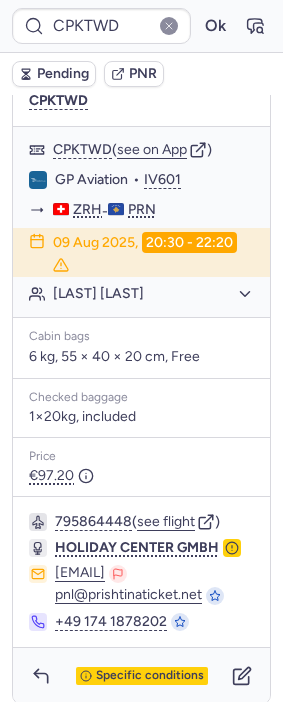 scroll, scrollTop: 342, scrollLeft: 0, axis: vertical 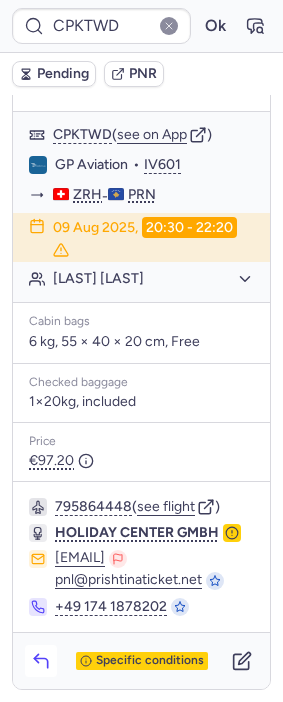 click 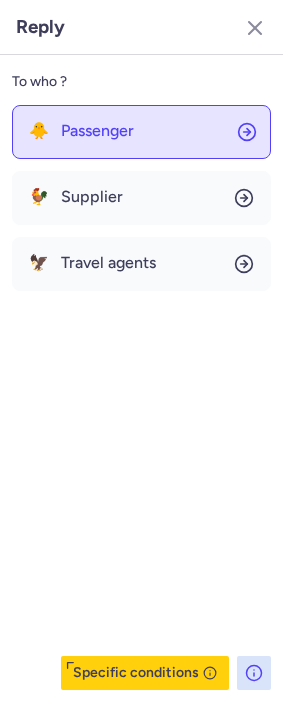 click on "🐥 Passenger" 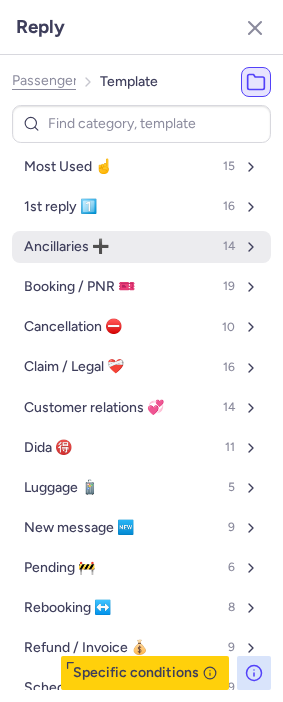 click on "Ancillaries ➕ 14" at bounding box center [141, 247] 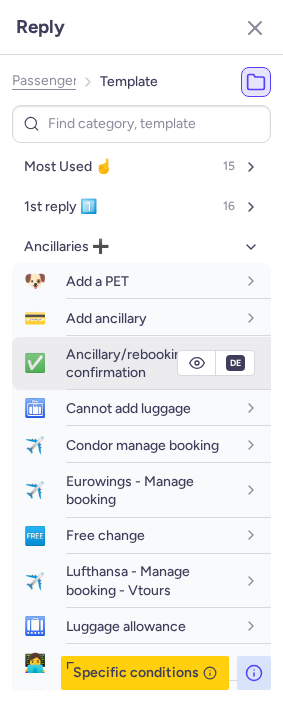 click on "Ancillary/rebooking confirmation" at bounding box center [128, 363] 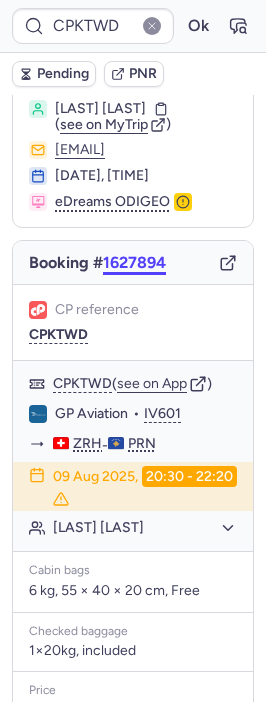 scroll, scrollTop: 0, scrollLeft: 0, axis: both 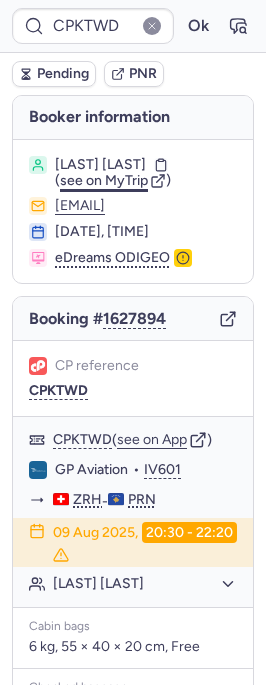 click on "see on MyTrip" at bounding box center [104, 180] 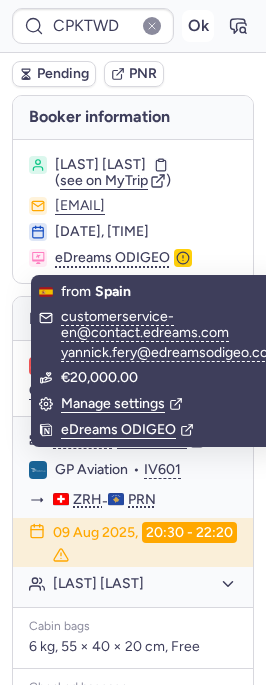 click on "Ok" at bounding box center (198, 26) 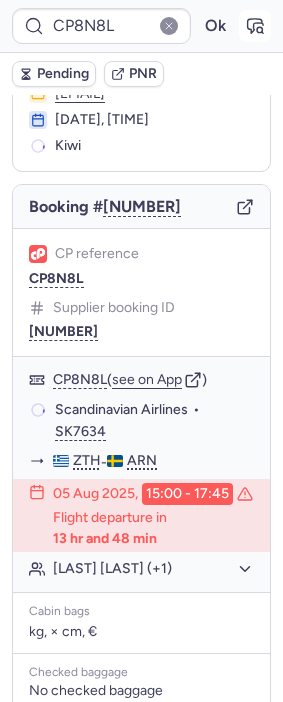 scroll, scrollTop: 111, scrollLeft: 0, axis: vertical 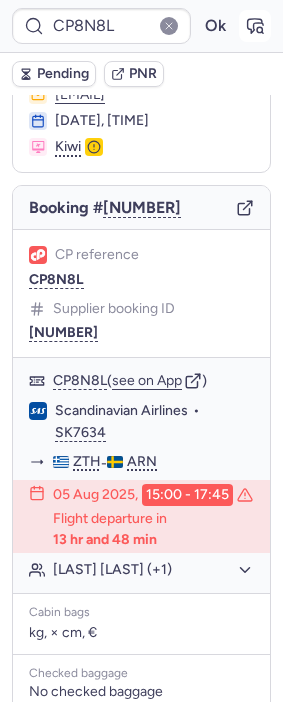 type on "CPFKLN" 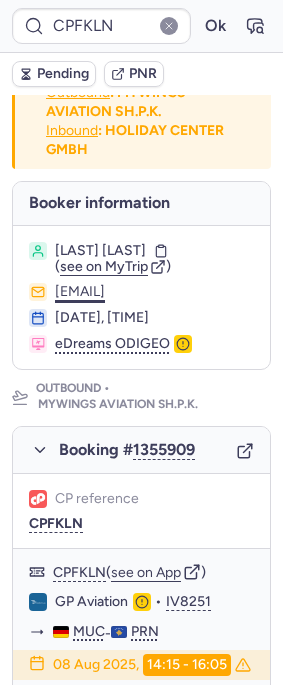 scroll, scrollTop: 0, scrollLeft: 0, axis: both 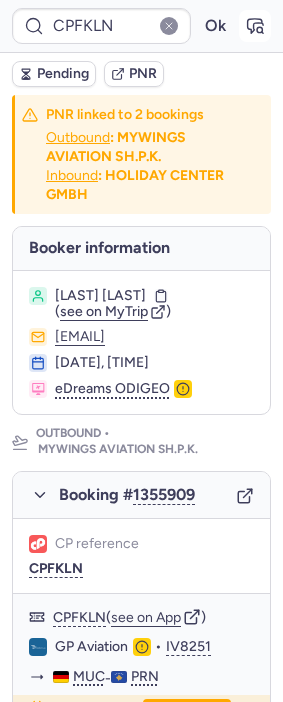 click 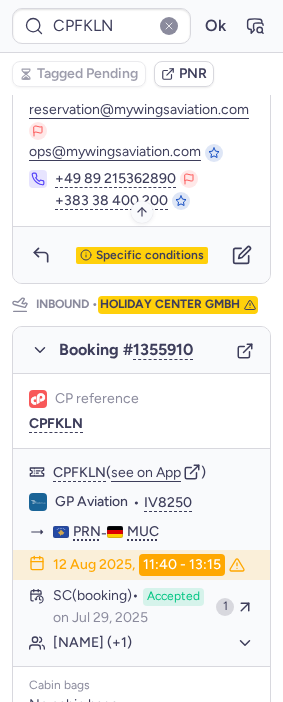 scroll, scrollTop: 888, scrollLeft: 0, axis: vertical 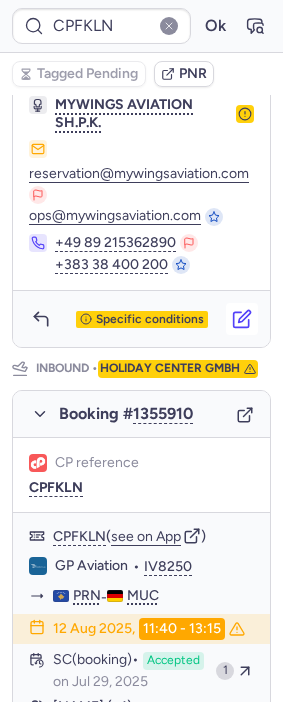 click 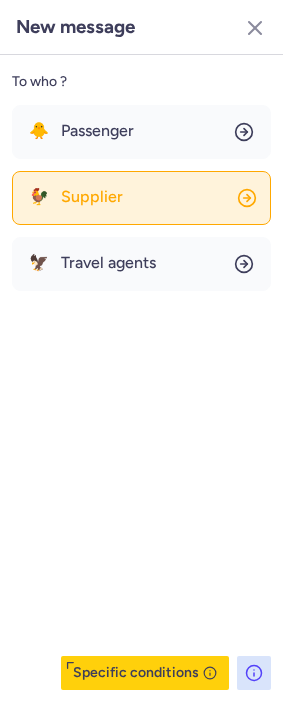 click on "🐓 Supplier" 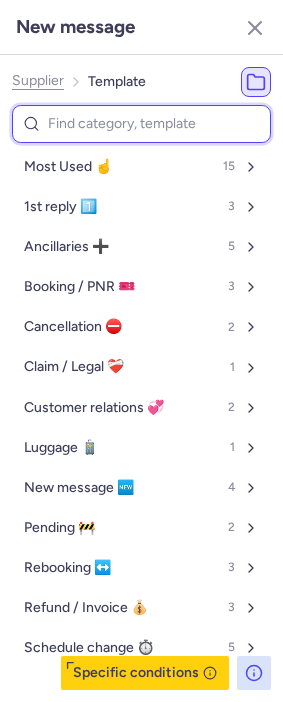 click at bounding box center [141, 124] 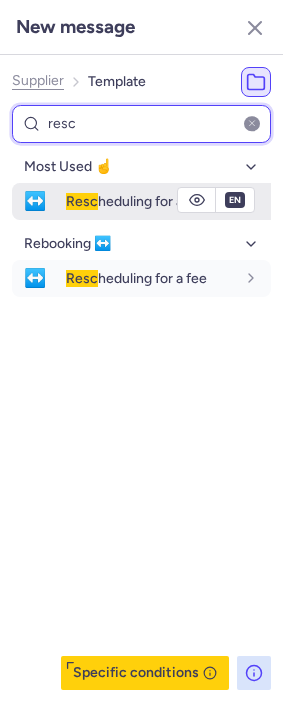 type on "resc" 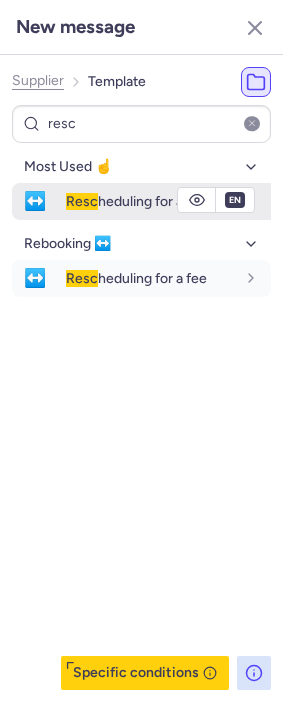 click on "Resc heduling for a fee" at bounding box center (168, 201) 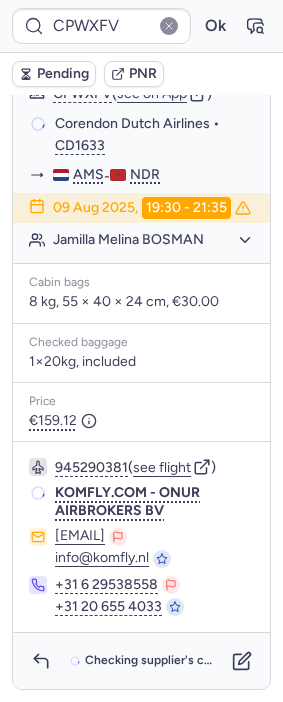 scroll, scrollTop: 88, scrollLeft: 0, axis: vertical 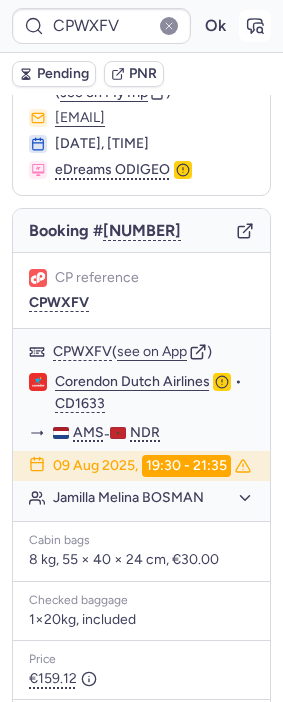 click 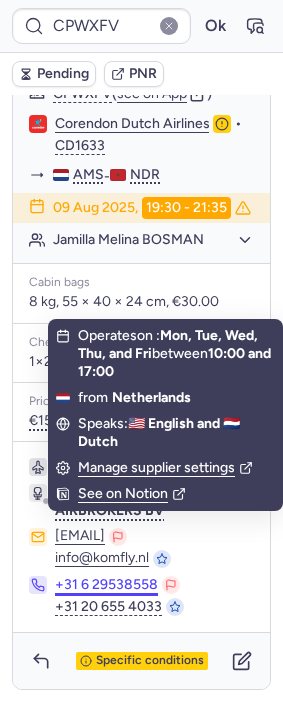 scroll, scrollTop: 364, scrollLeft: 0, axis: vertical 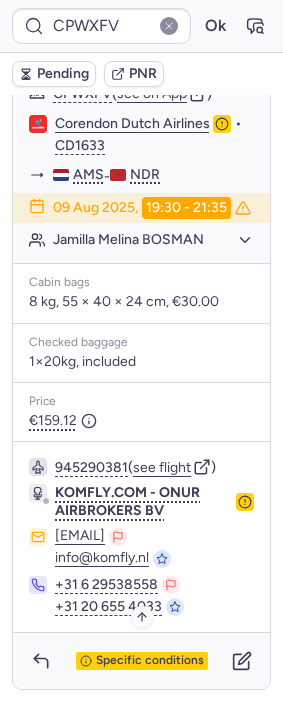 click on "Specific conditions" at bounding box center (142, 661) 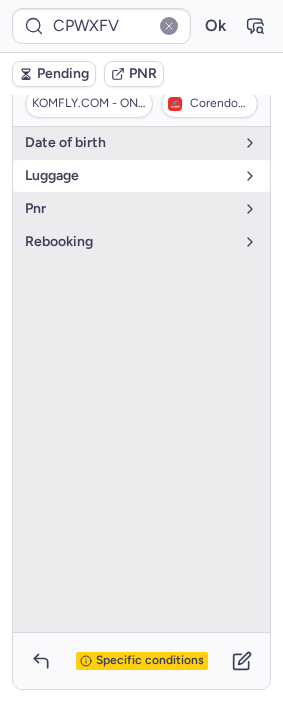 click on "luggage" at bounding box center (129, 176) 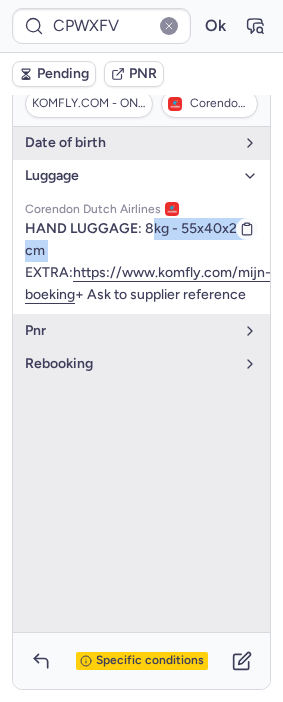drag, startPoint x: 148, startPoint y: 207, endPoint x: 152, endPoint y: 224, distance: 17.464249 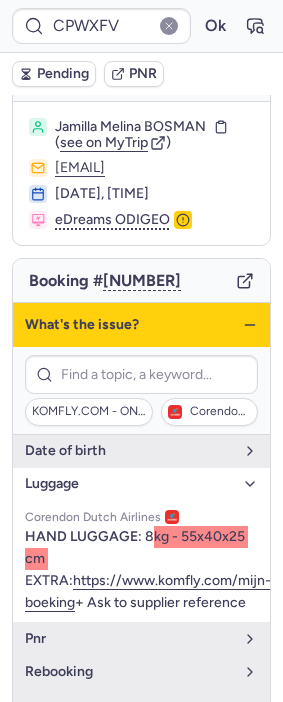 scroll, scrollTop: 31, scrollLeft: 0, axis: vertical 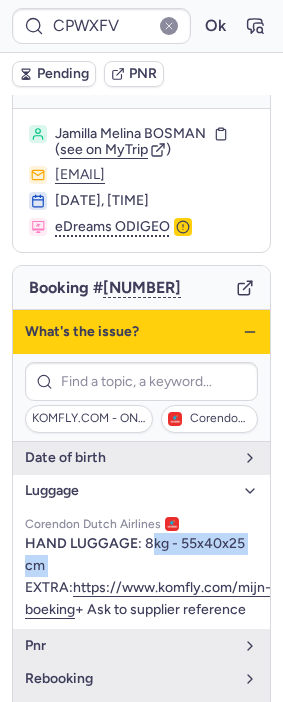 click 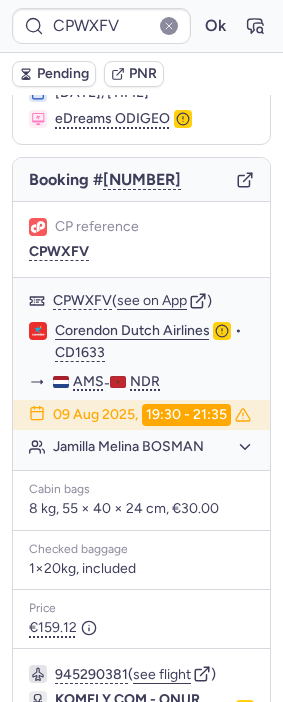 scroll, scrollTop: 142, scrollLeft: 0, axis: vertical 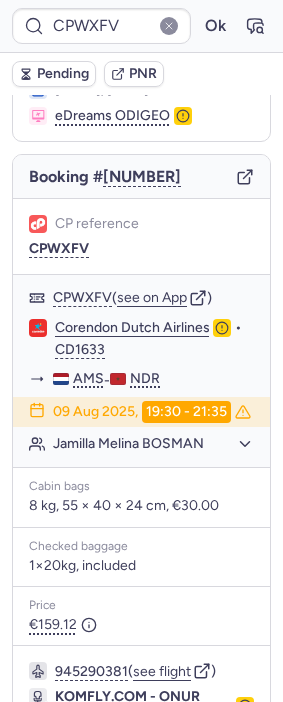 type on "CPK8JJ" 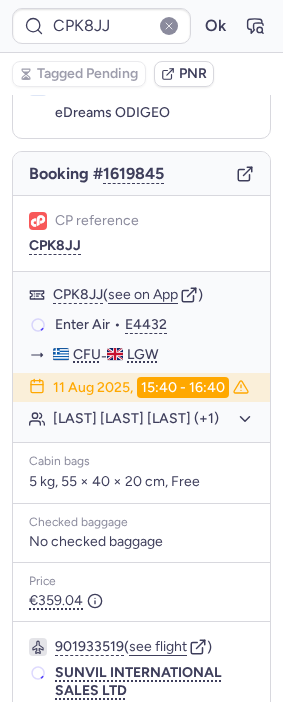scroll, scrollTop: 142, scrollLeft: 0, axis: vertical 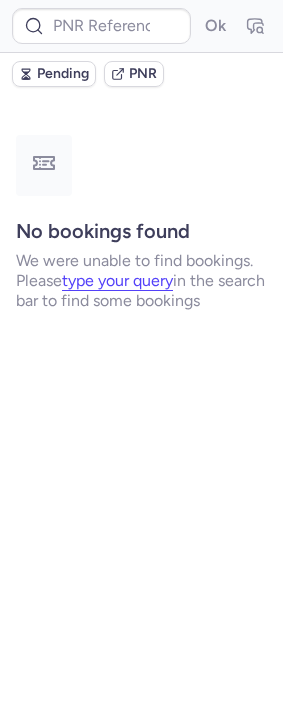 type on "CPFKLN" 